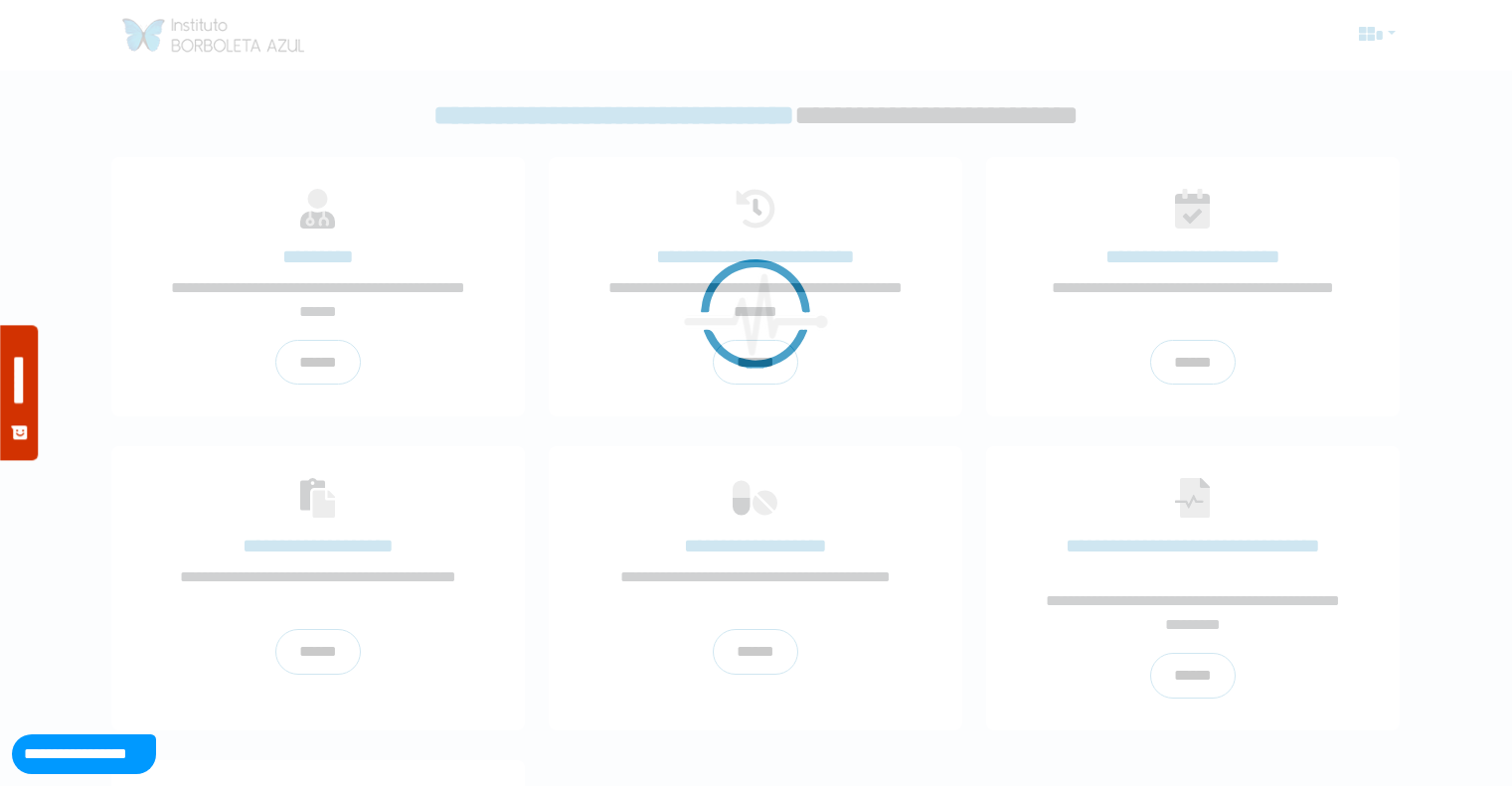 scroll, scrollTop: 0, scrollLeft: 0, axis: both 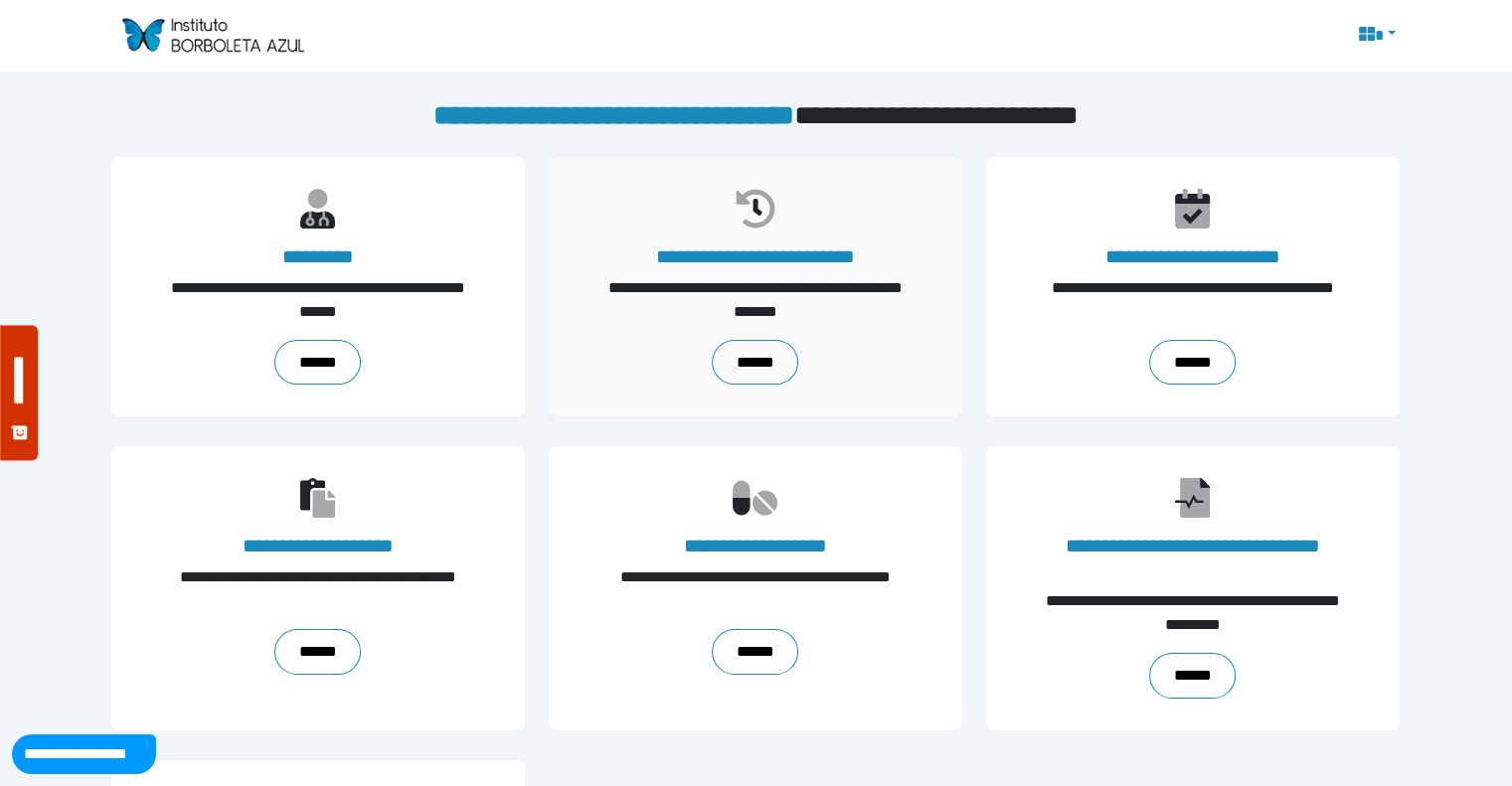 drag, startPoint x: 760, startPoint y: 651, endPoint x: 663, endPoint y: 363, distance: 303.89636 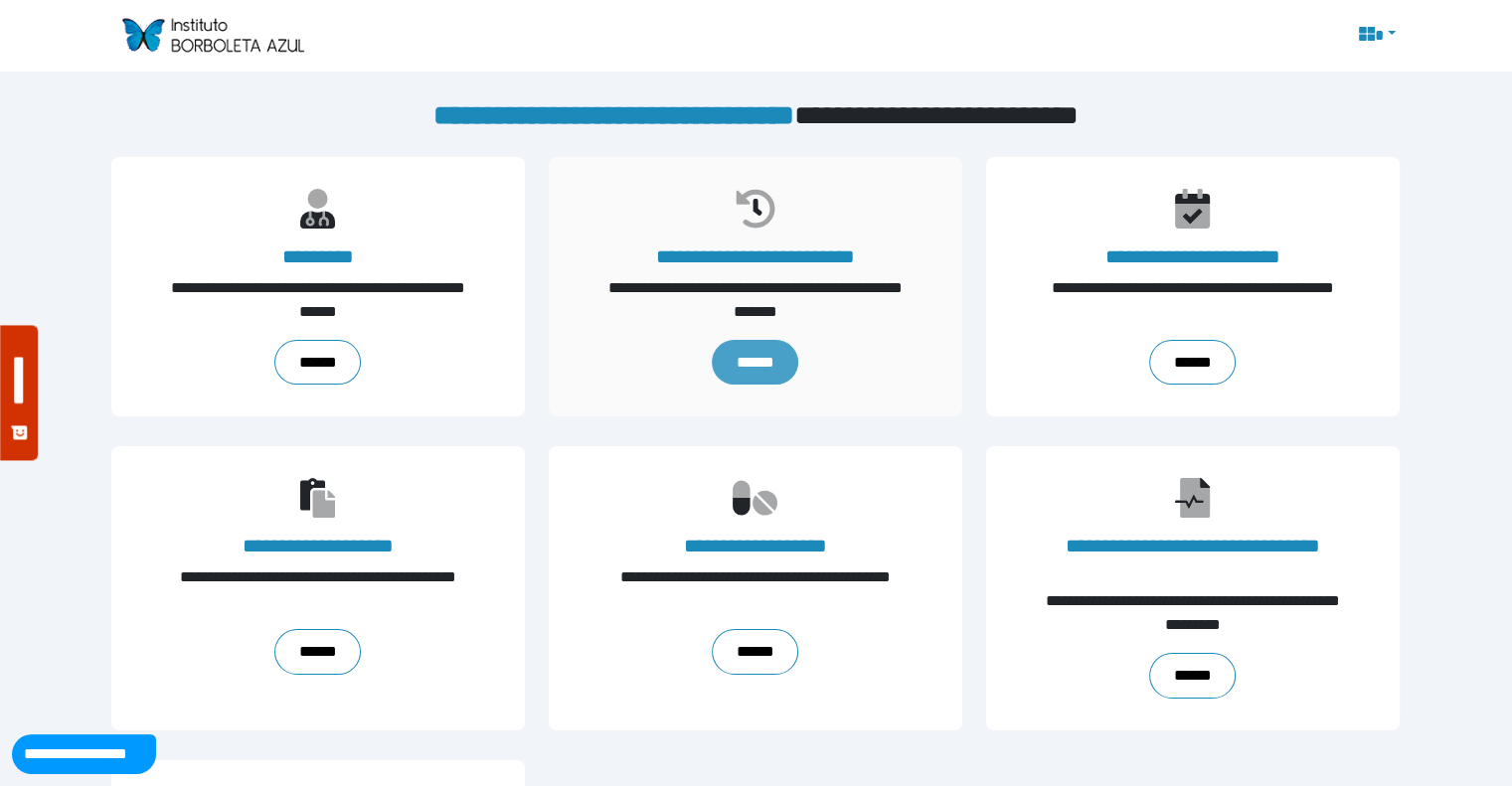 click on "******" at bounding box center (756, 363) 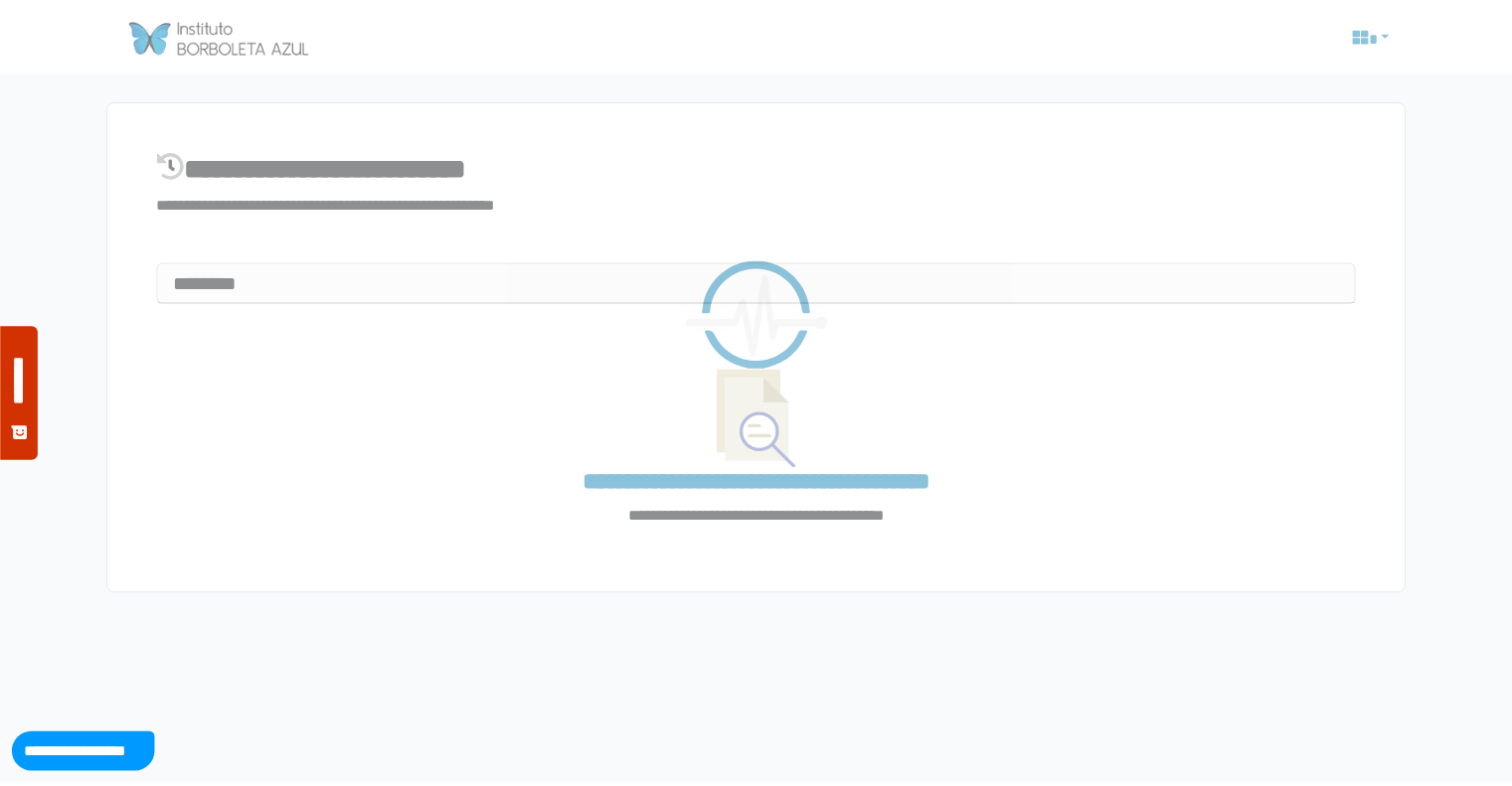 scroll, scrollTop: 0, scrollLeft: 0, axis: both 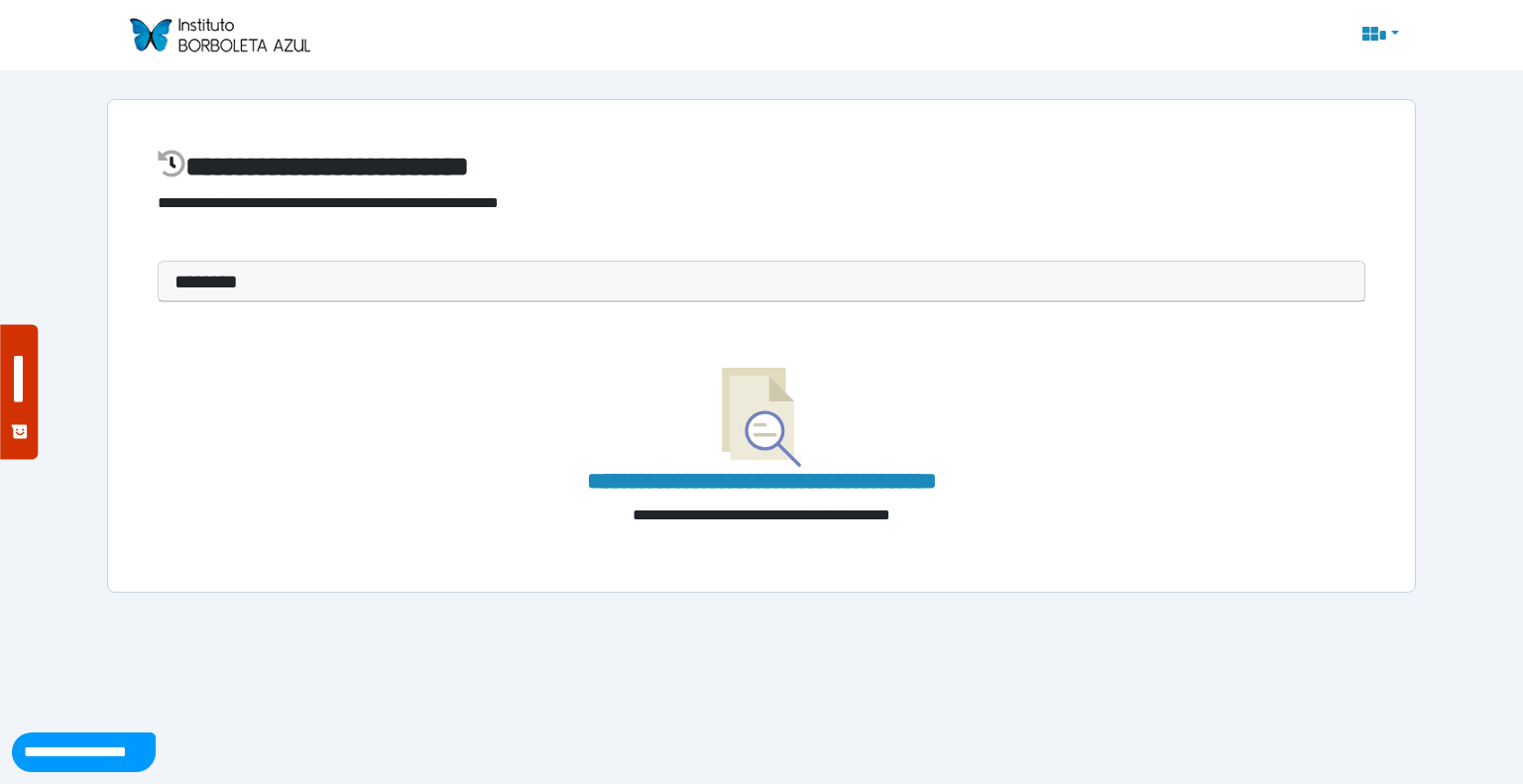 click on "********" at bounding box center [762, 281] 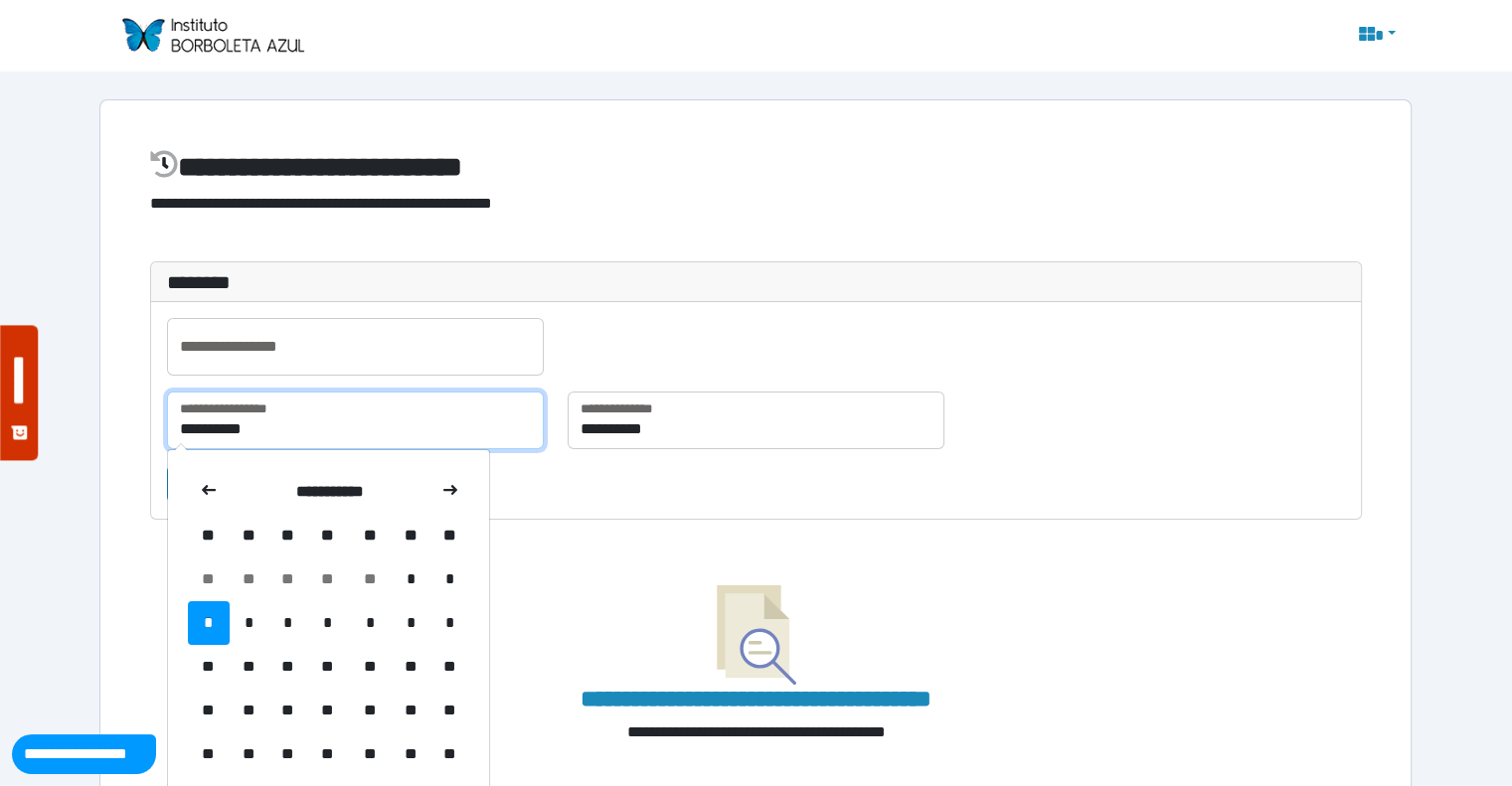 click on "**********" at bounding box center (355, 420) 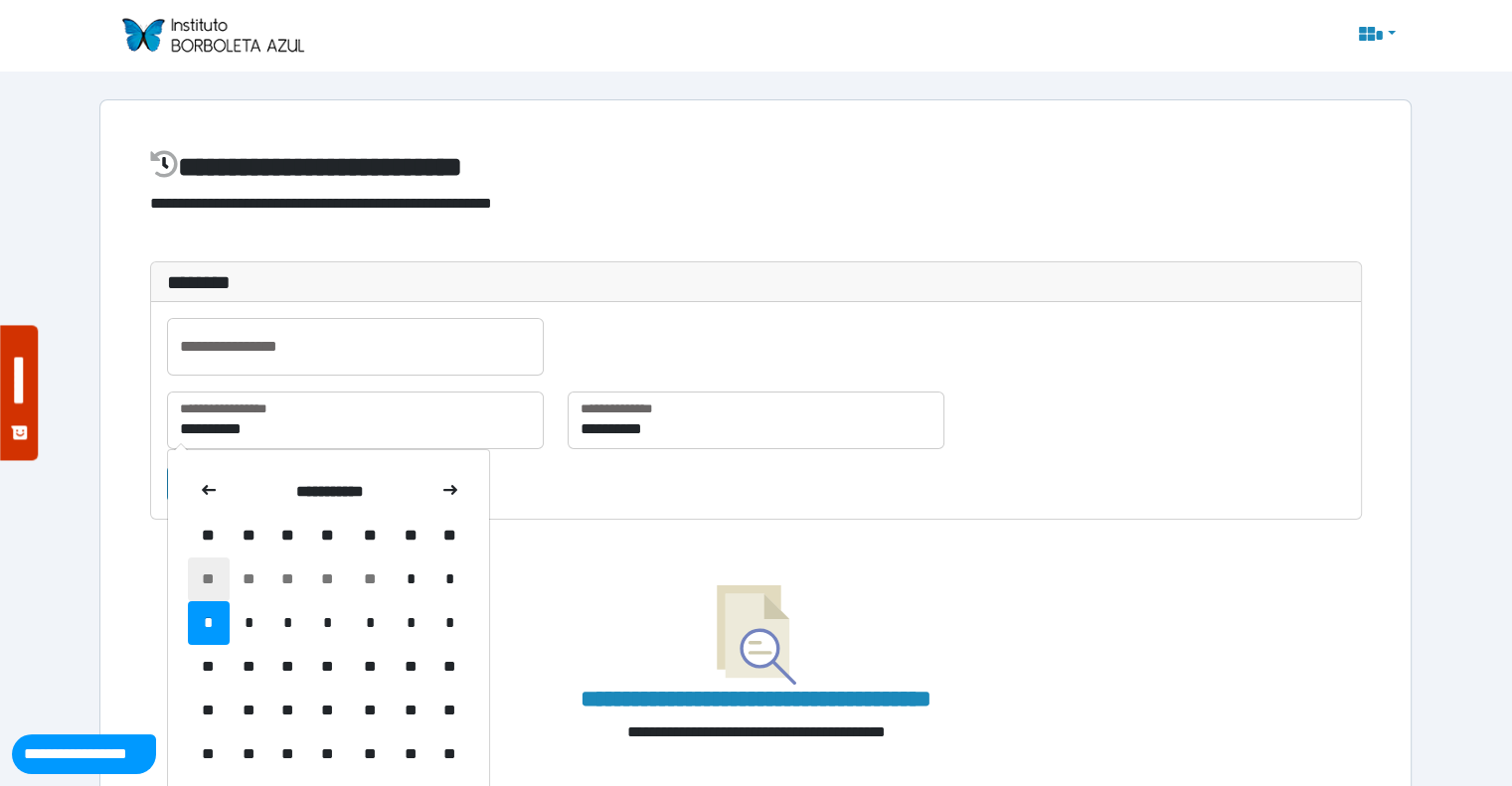 click on "**" at bounding box center (209, 579) 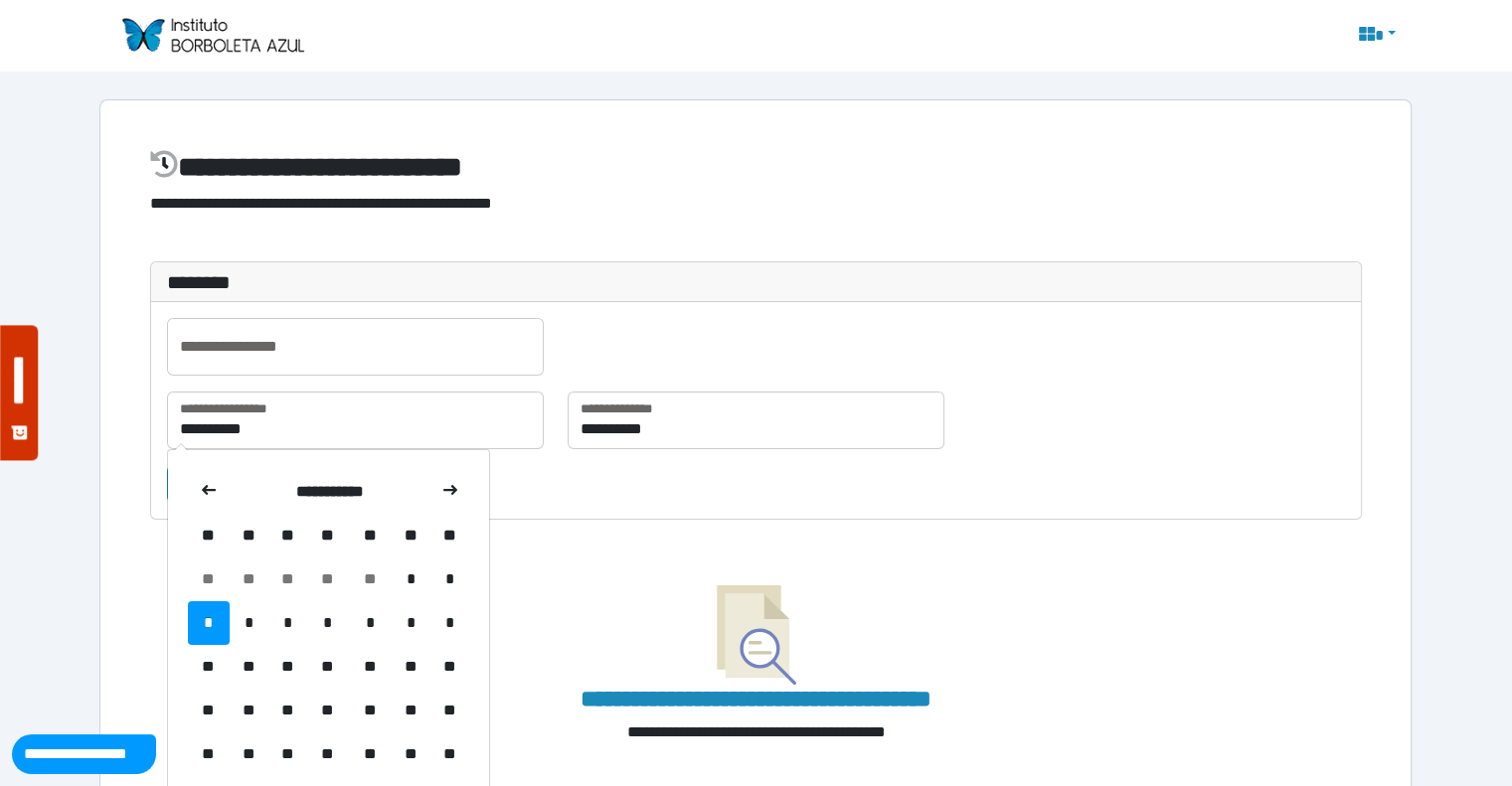 type on "**********" 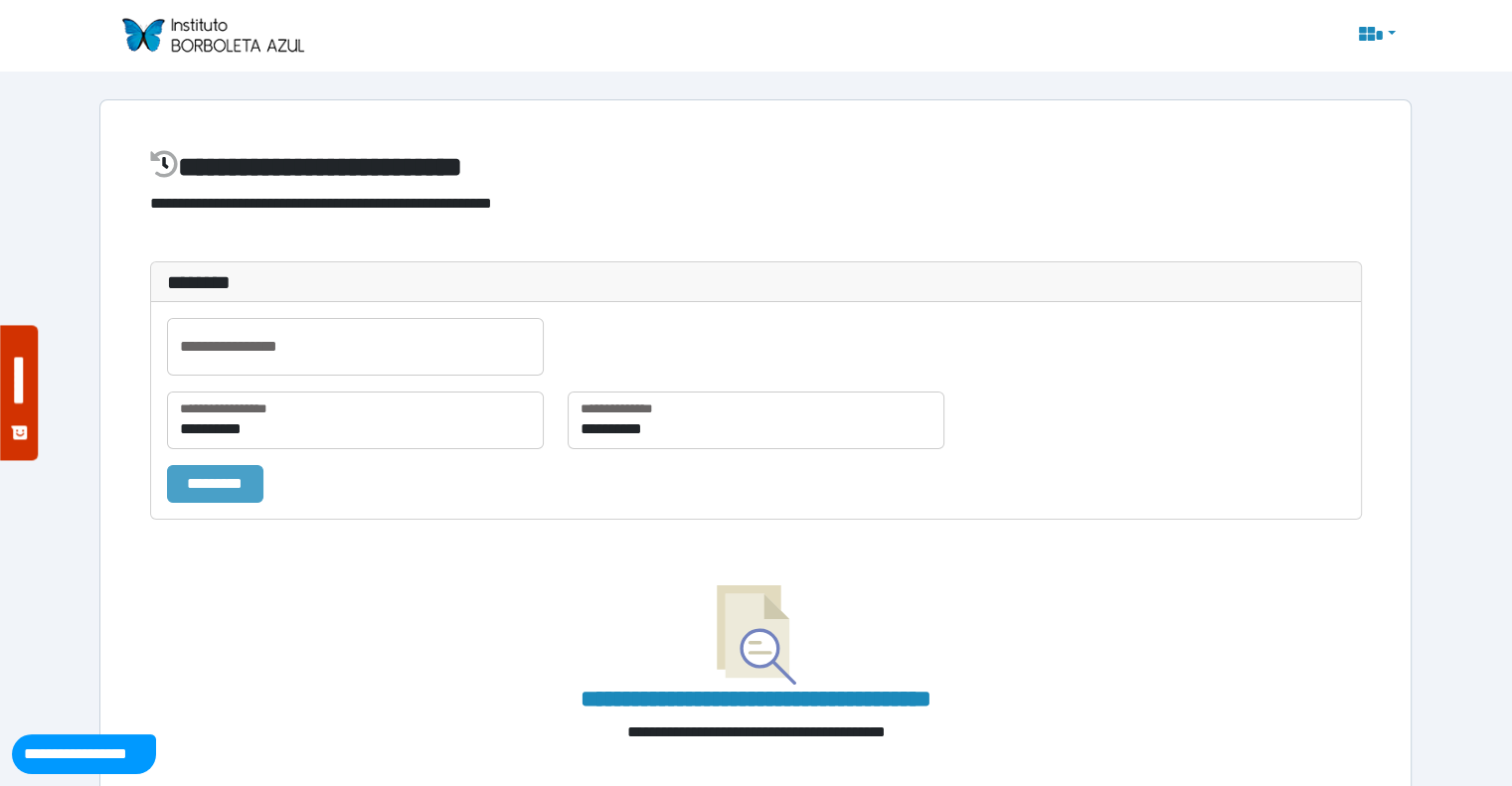 click on "*********" at bounding box center (215, 484) 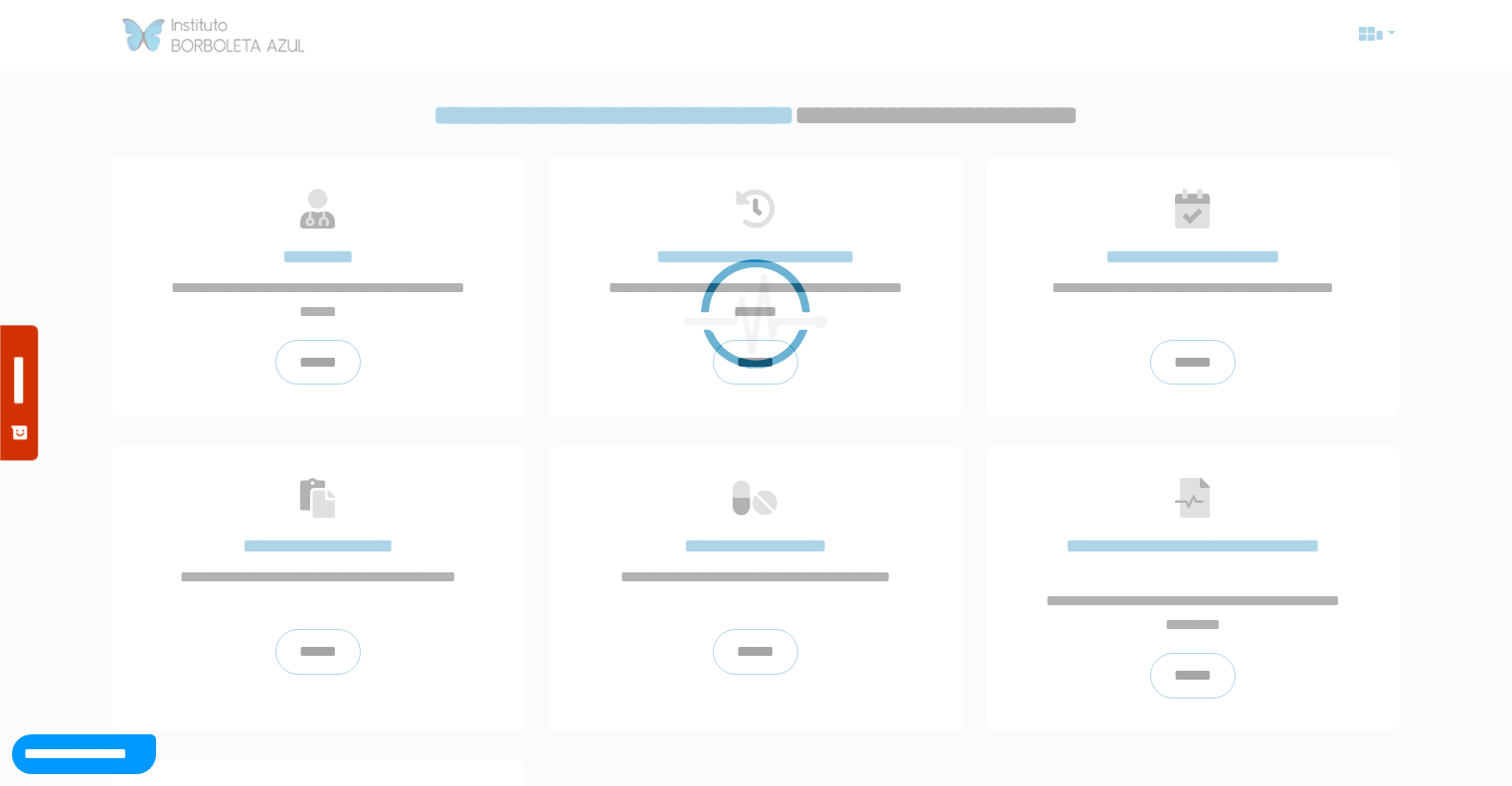 scroll, scrollTop: 0, scrollLeft: 0, axis: both 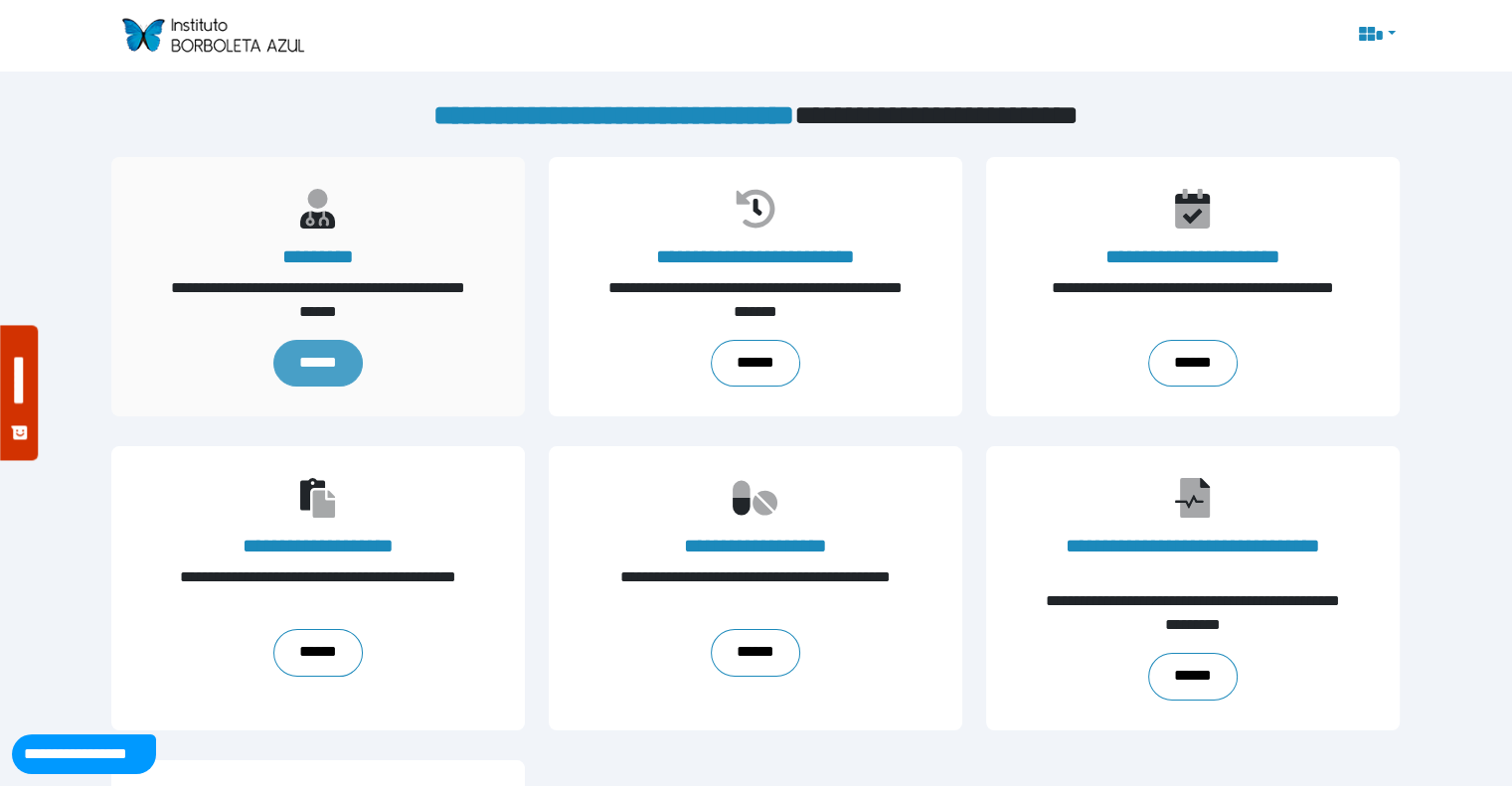 click on "******" at bounding box center (318, 364) 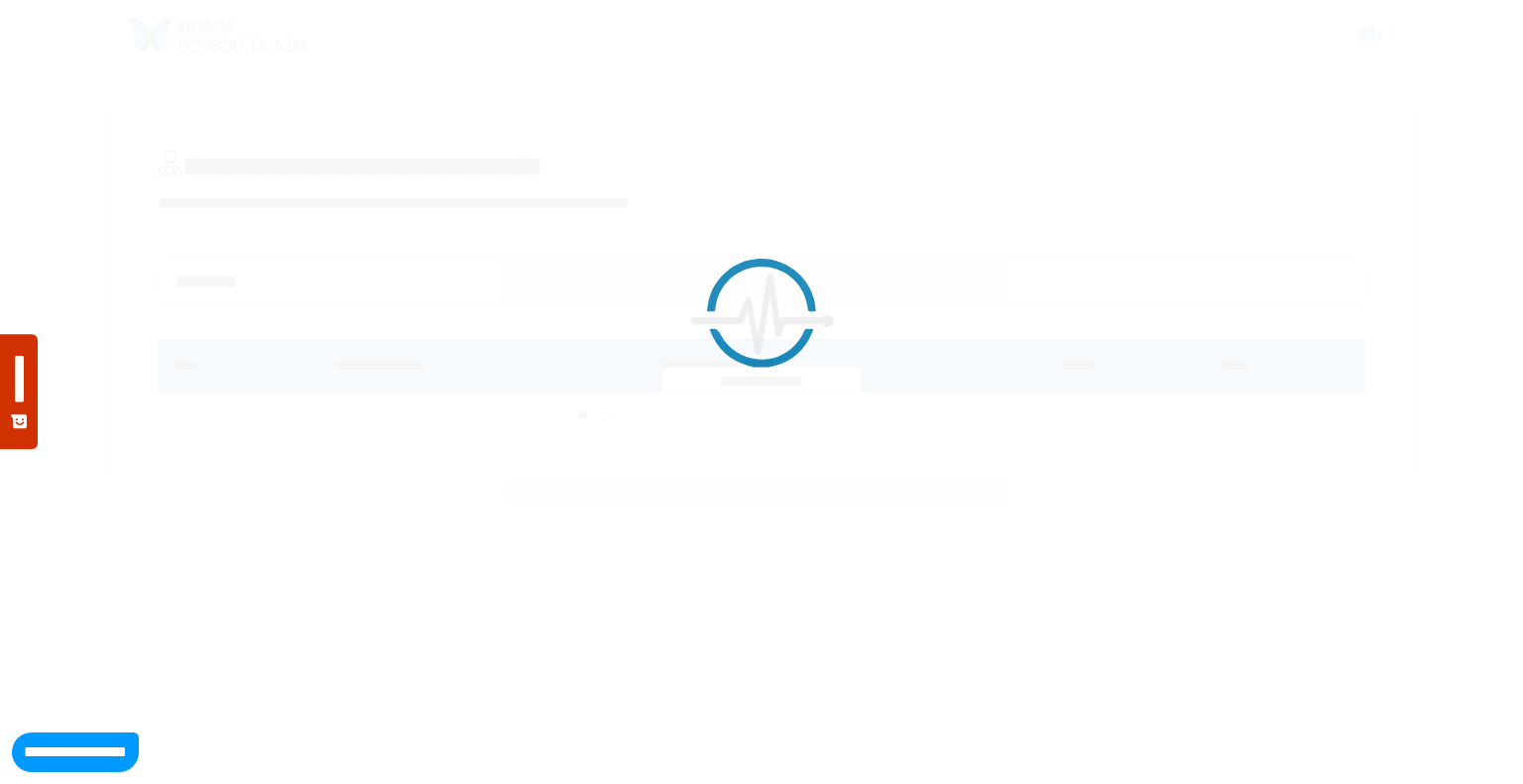 scroll, scrollTop: 0, scrollLeft: 0, axis: both 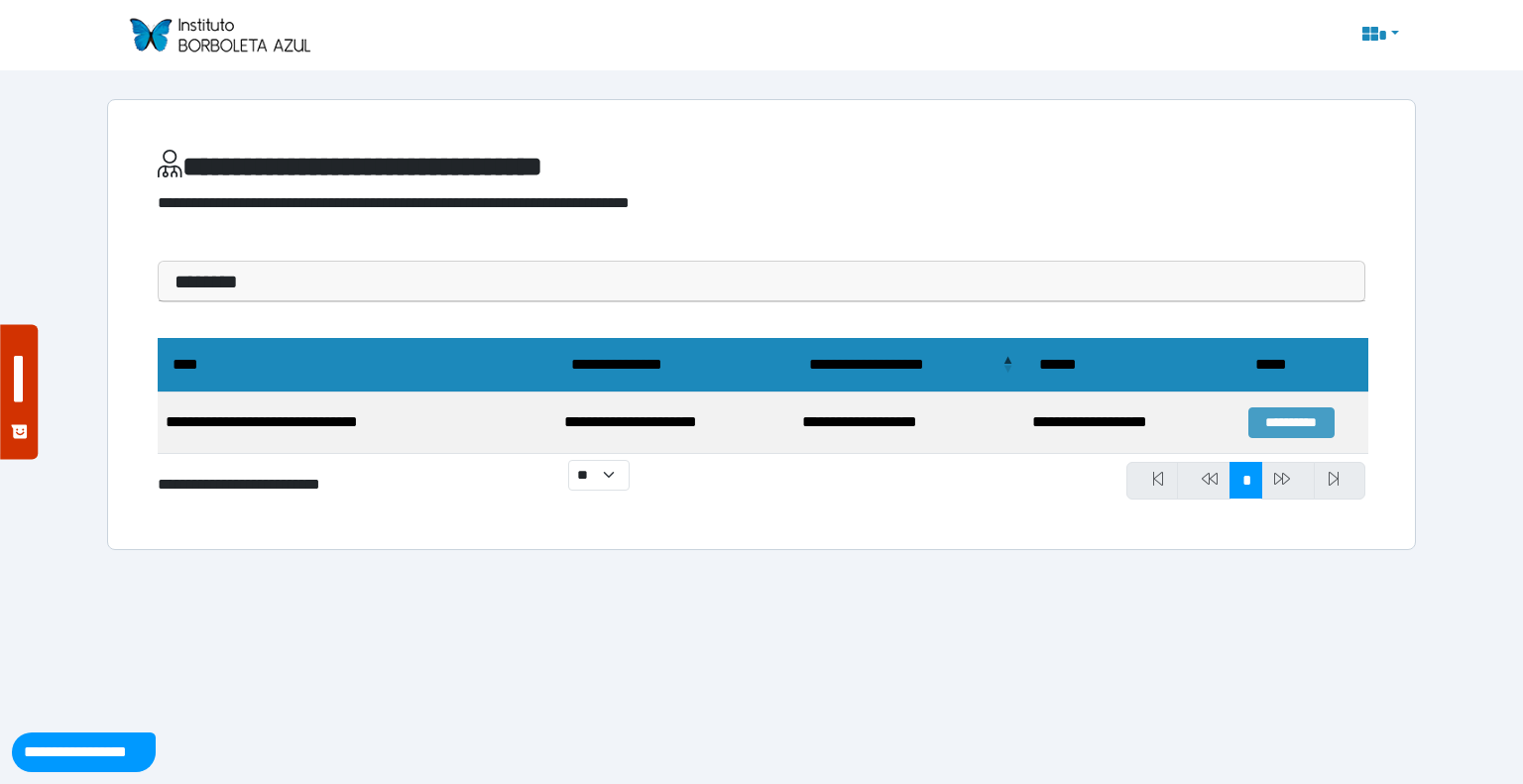 click on "**********" at bounding box center [1291, 422] 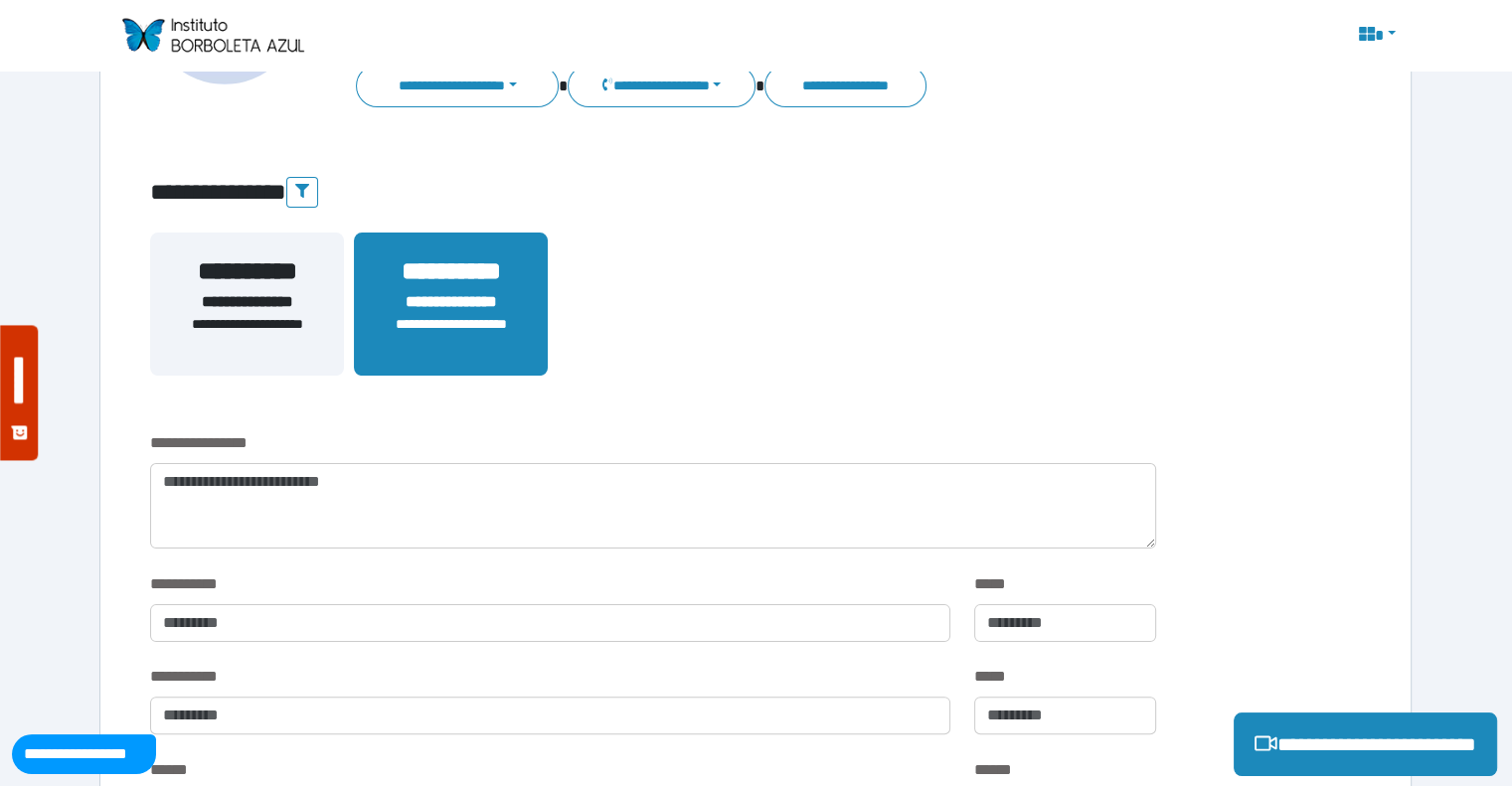 scroll, scrollTop: 298, scrollLeft: 0, axis: vertical 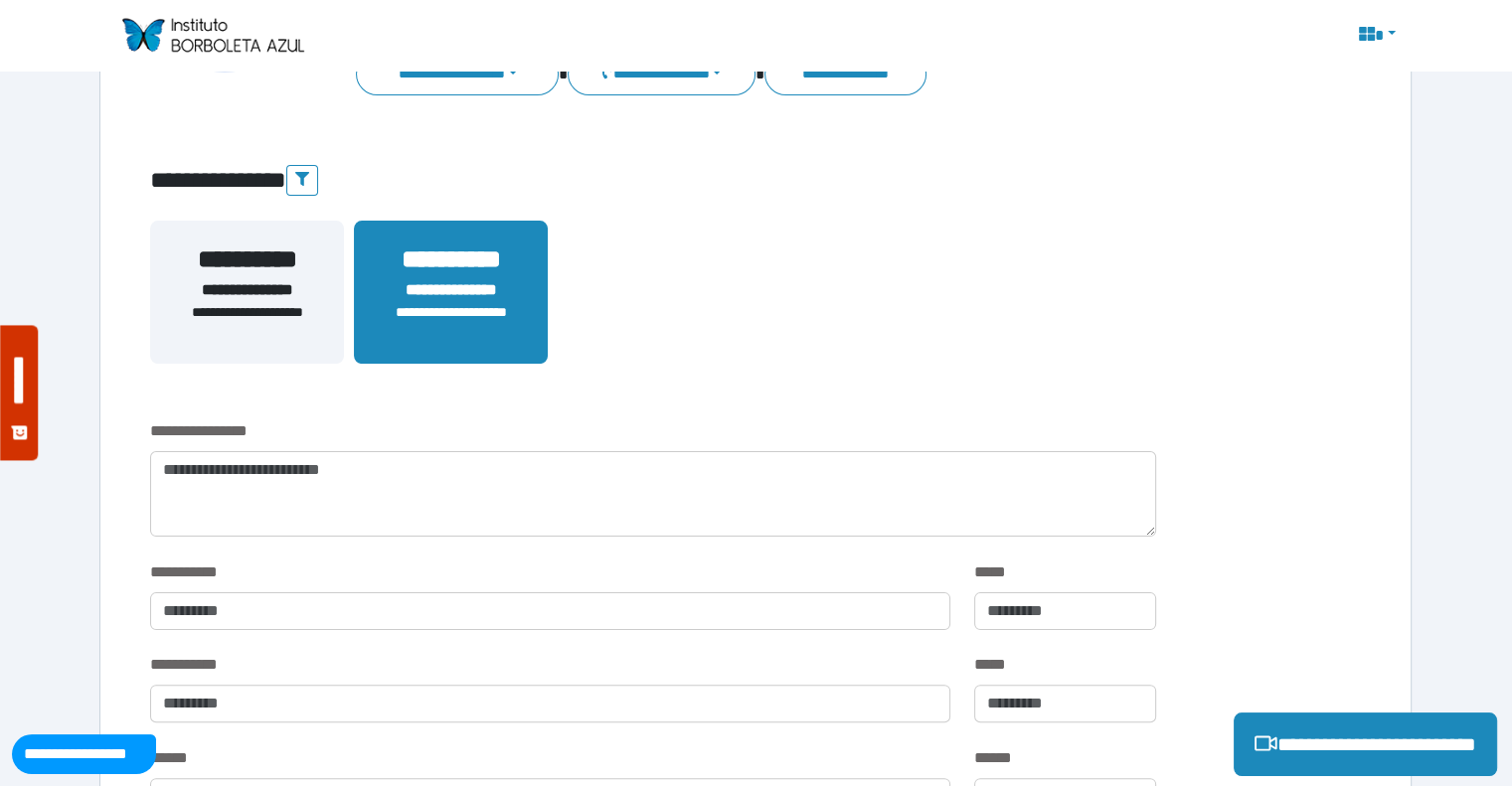 click on "**********" at bounding box center (247, 323) 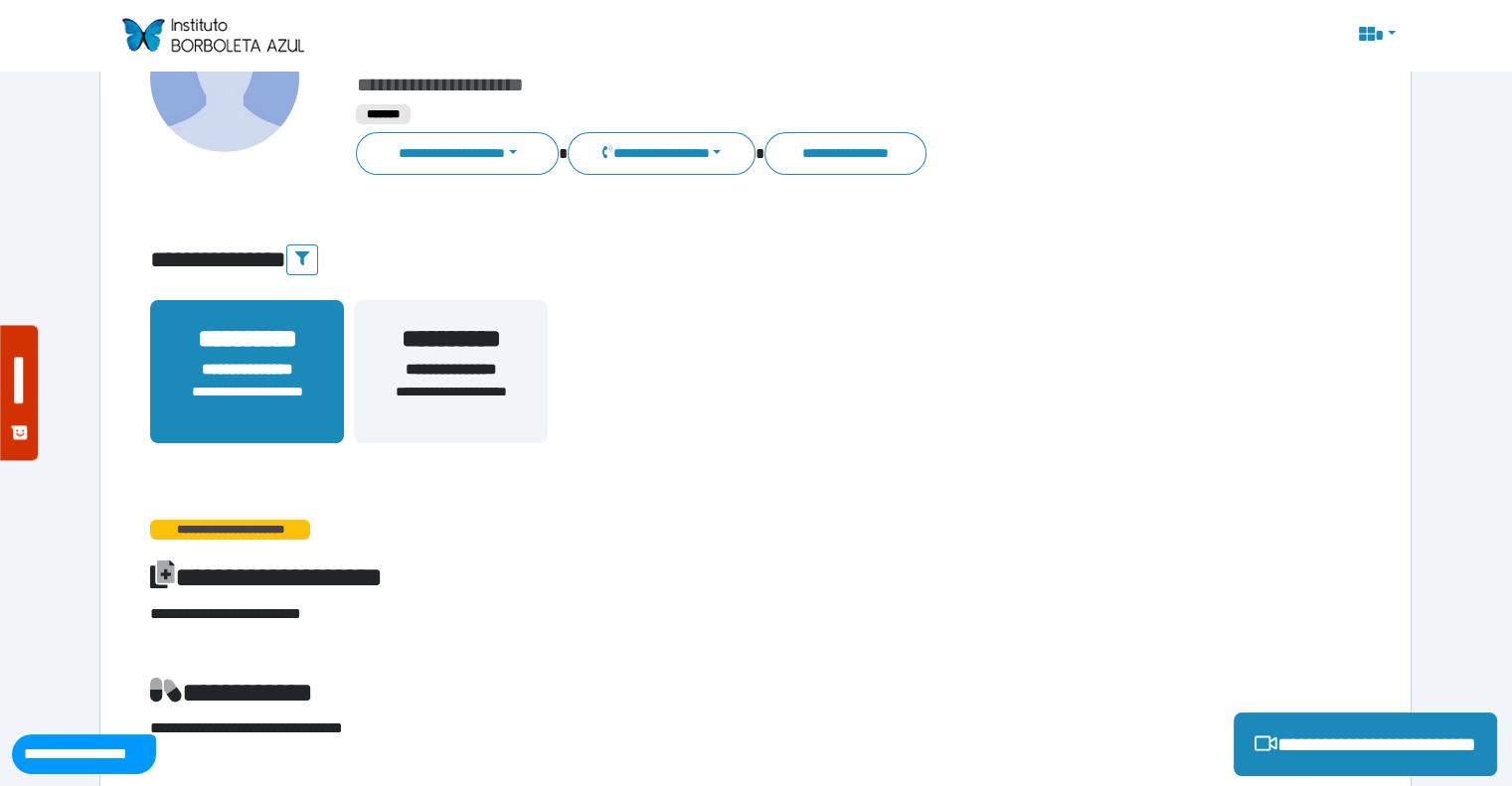 scroll, scrollTop: 0, scrollLeft: 0, axis: both 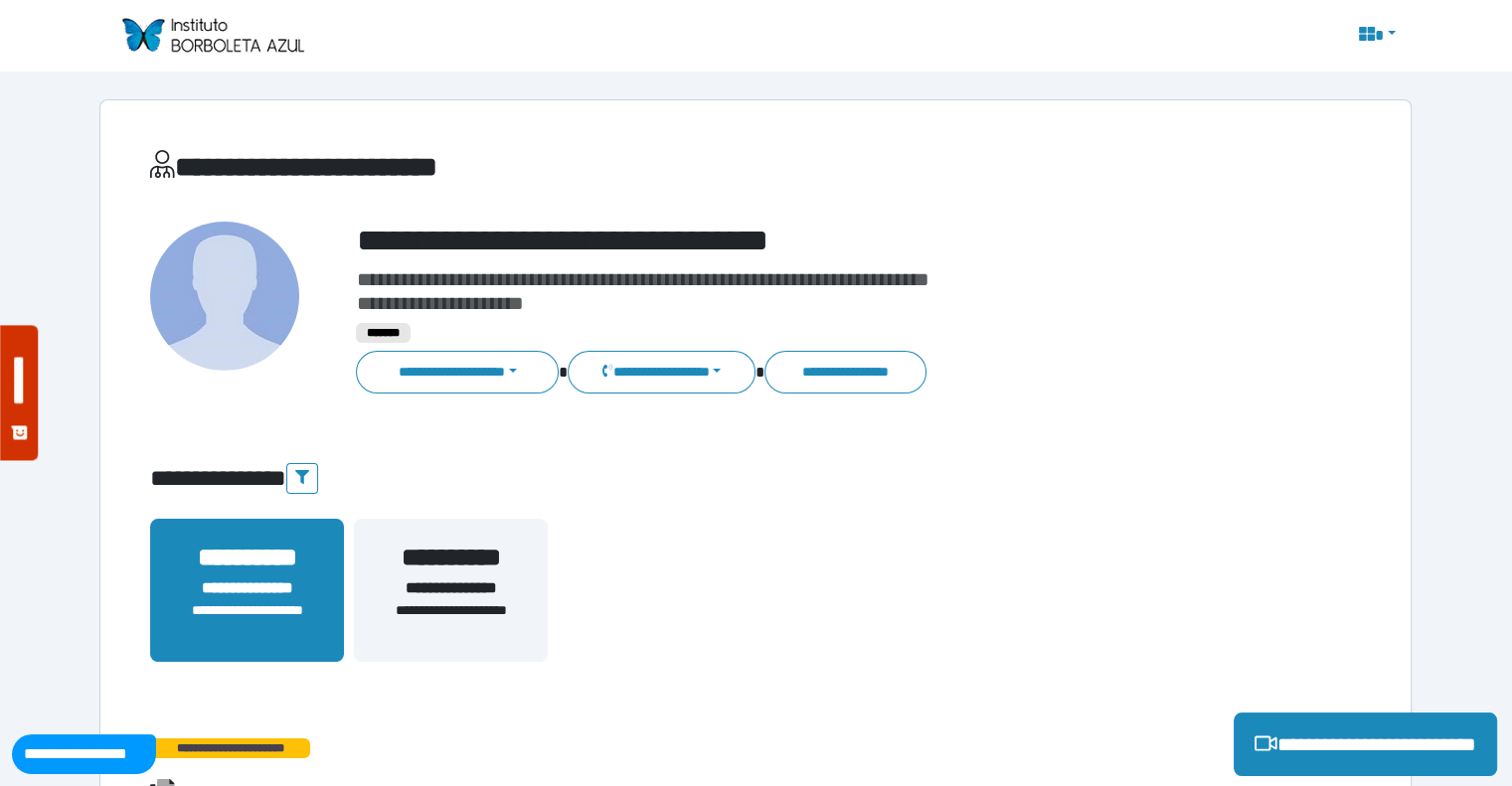 click on "**********" at bounding box center [247, 588] 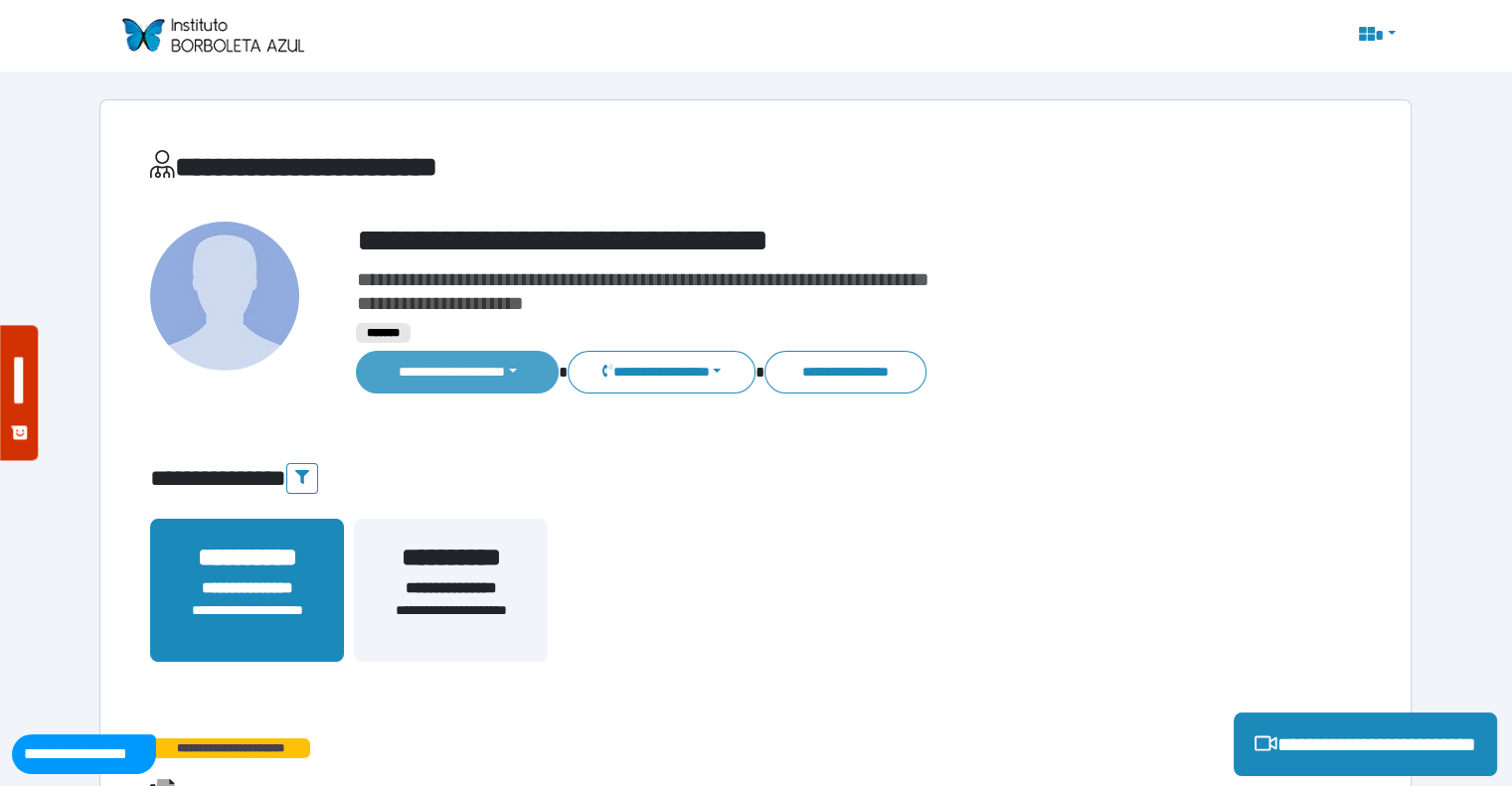 click on "**********" at bounding box center (457, 372) 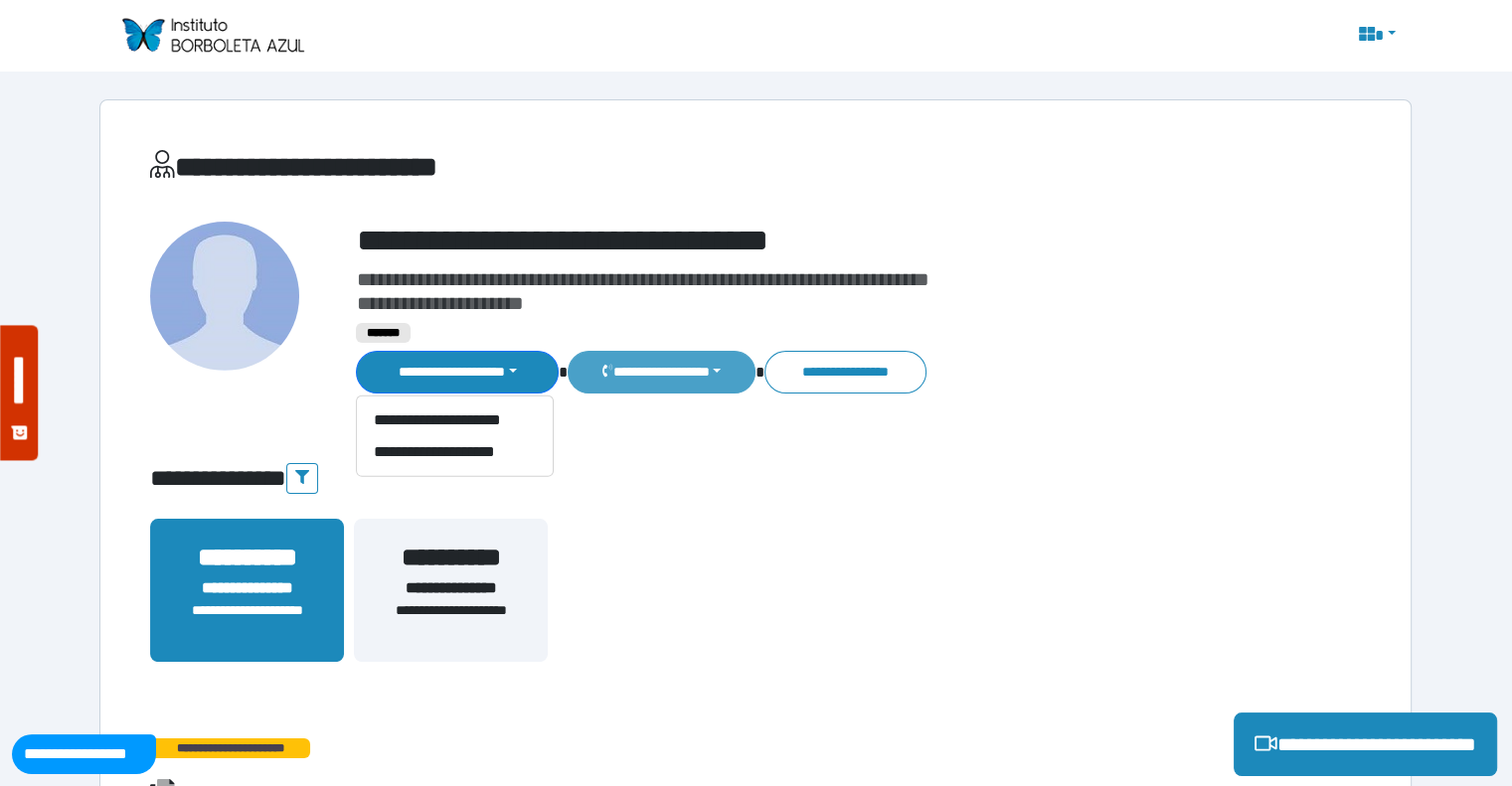click on "**********" at bounding box center [661, 372] 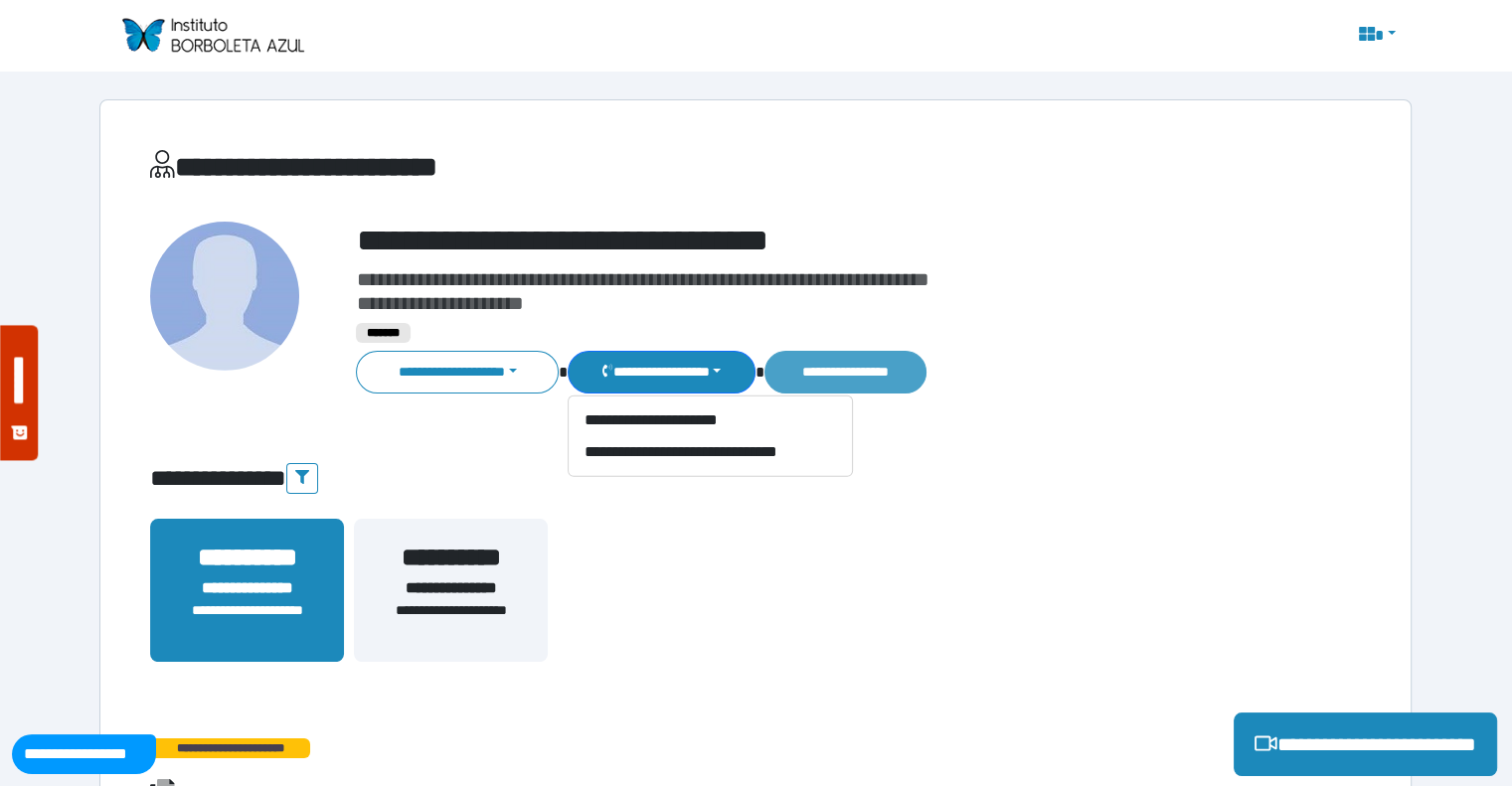 click on "**********" at bounding box center [845, 372] 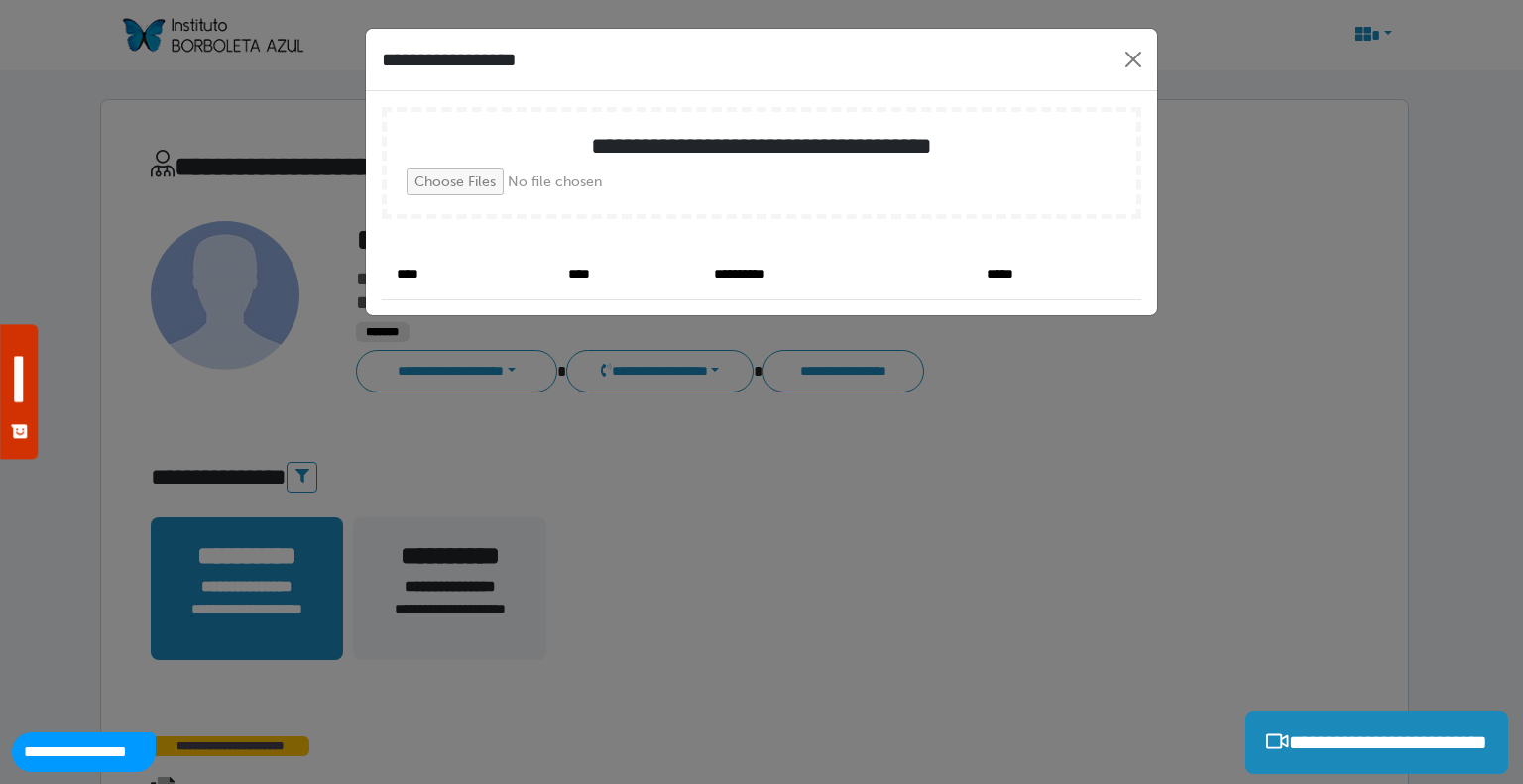 click at bounding box center [558, 181] 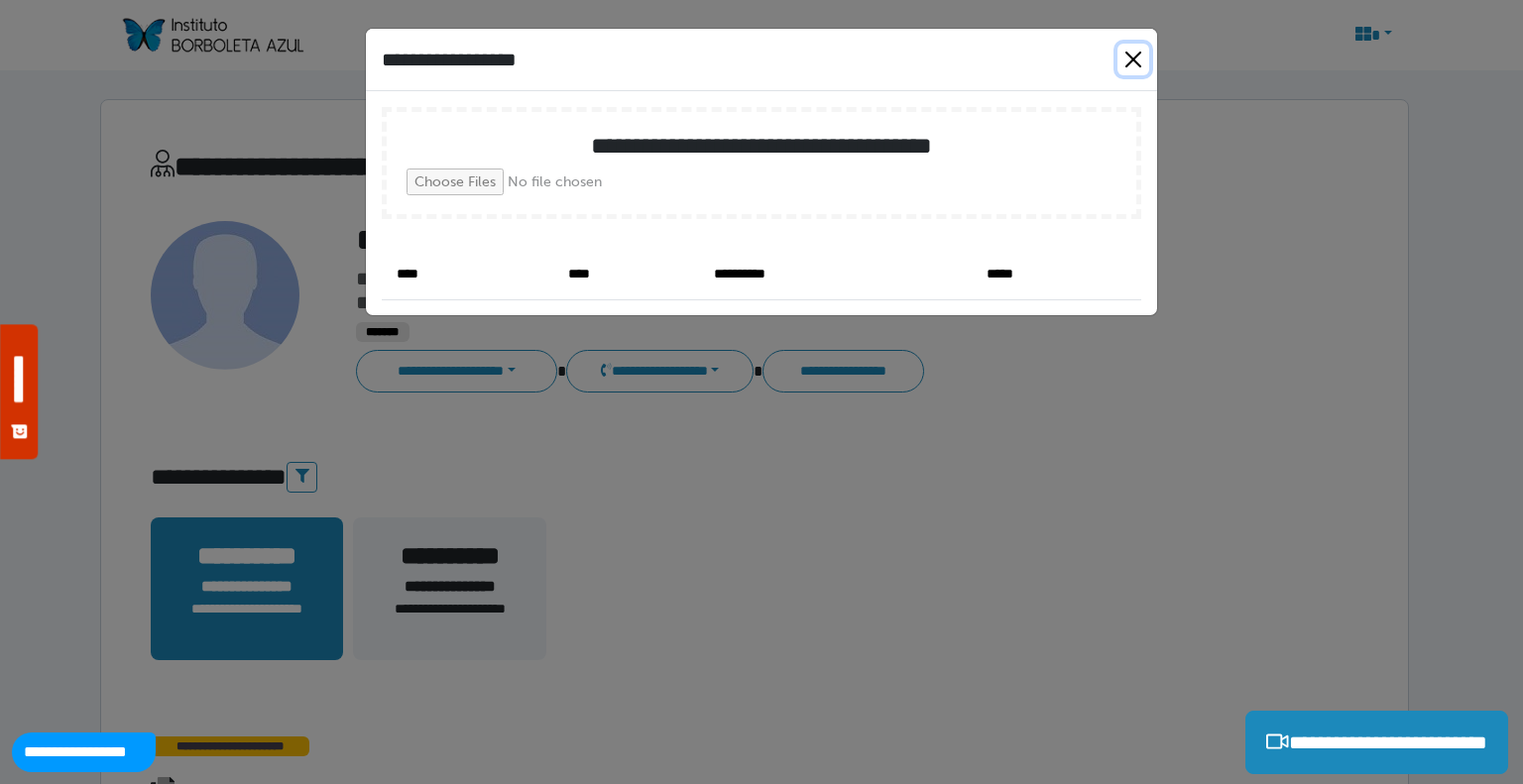 click at bounding box center [1133, 59] 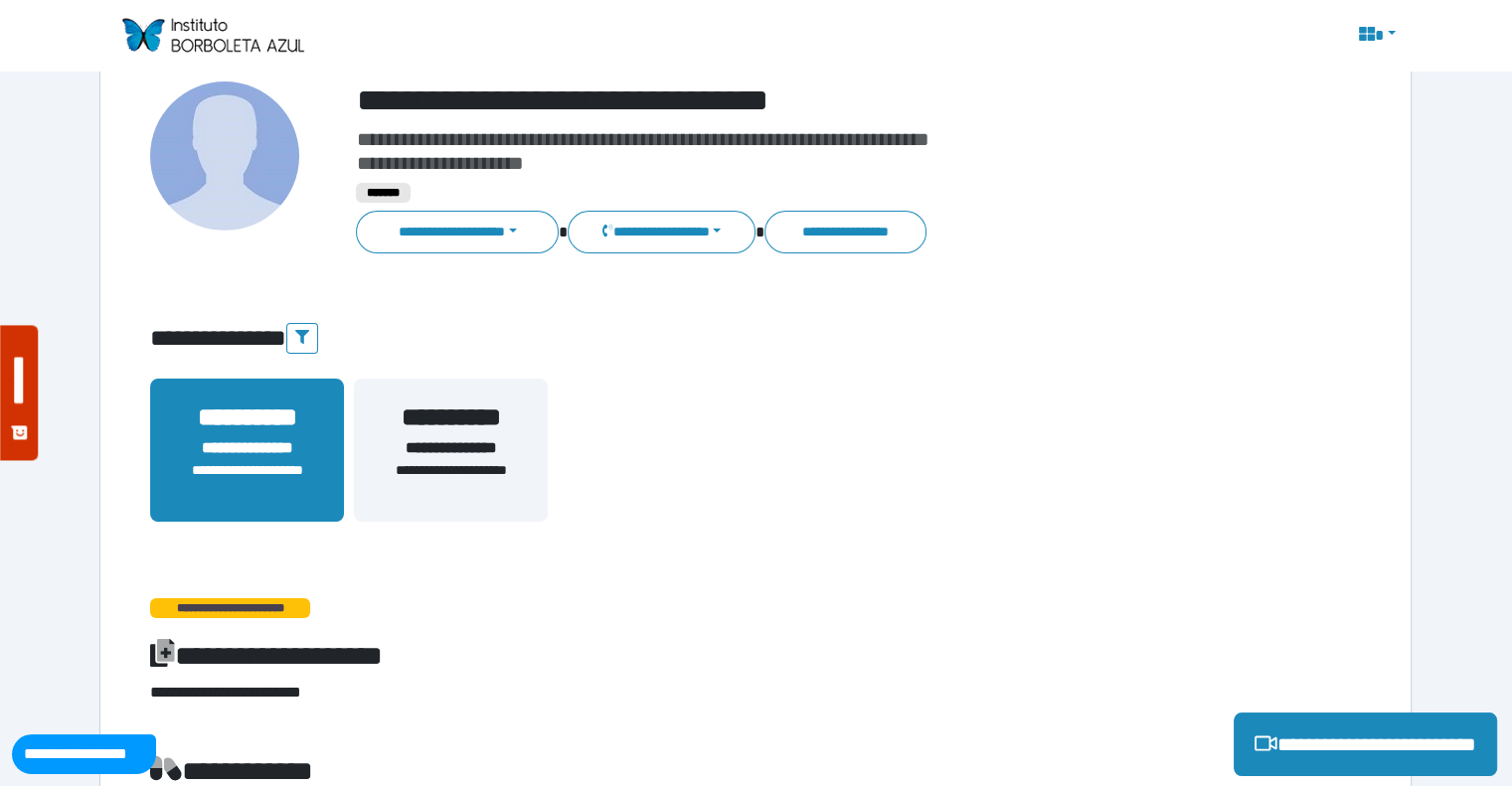 scroll, scrollTop: 0, scrollLeft: 0, axis: both 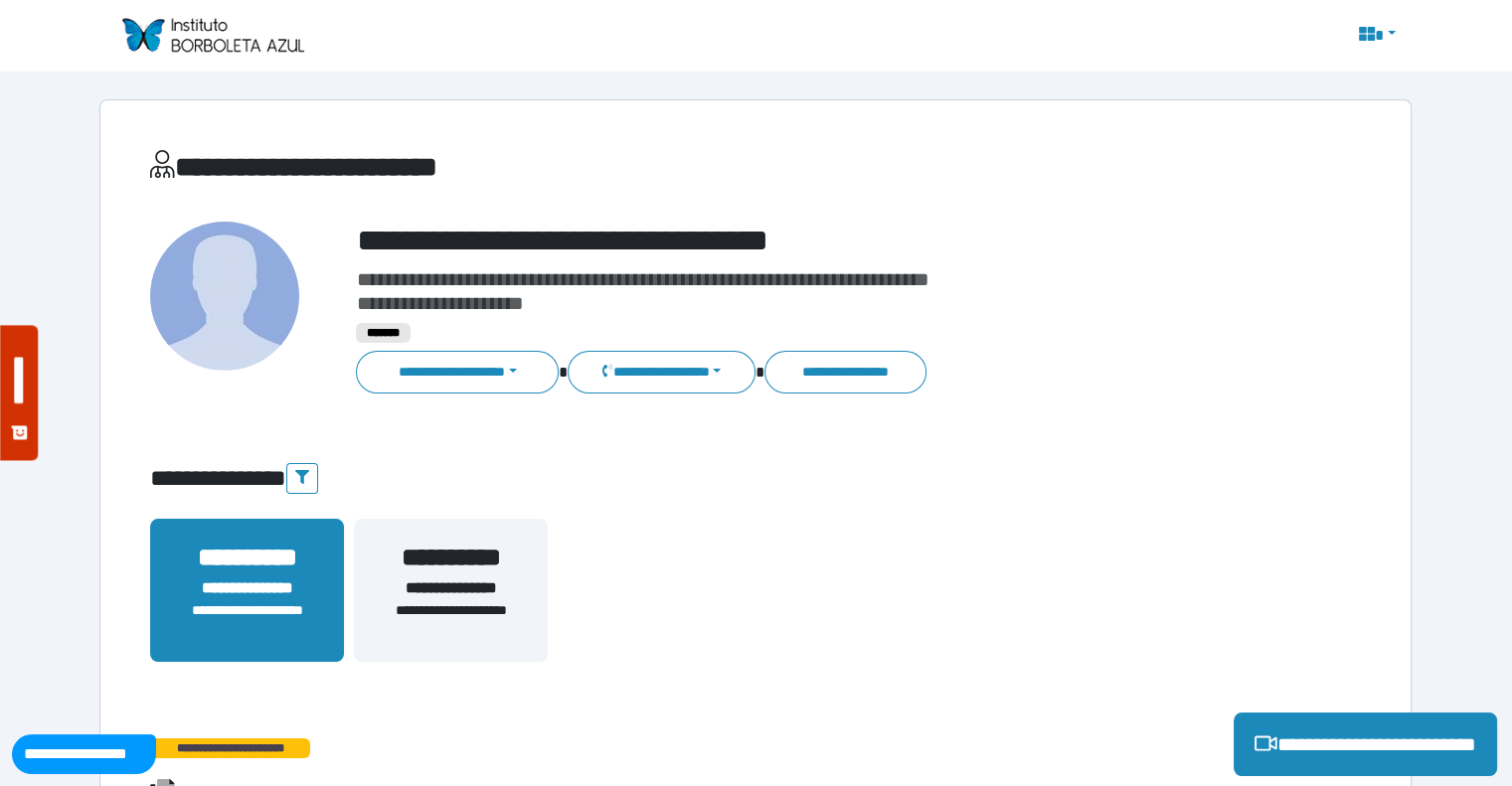 click on "**********" at bounding box center (247, 621) 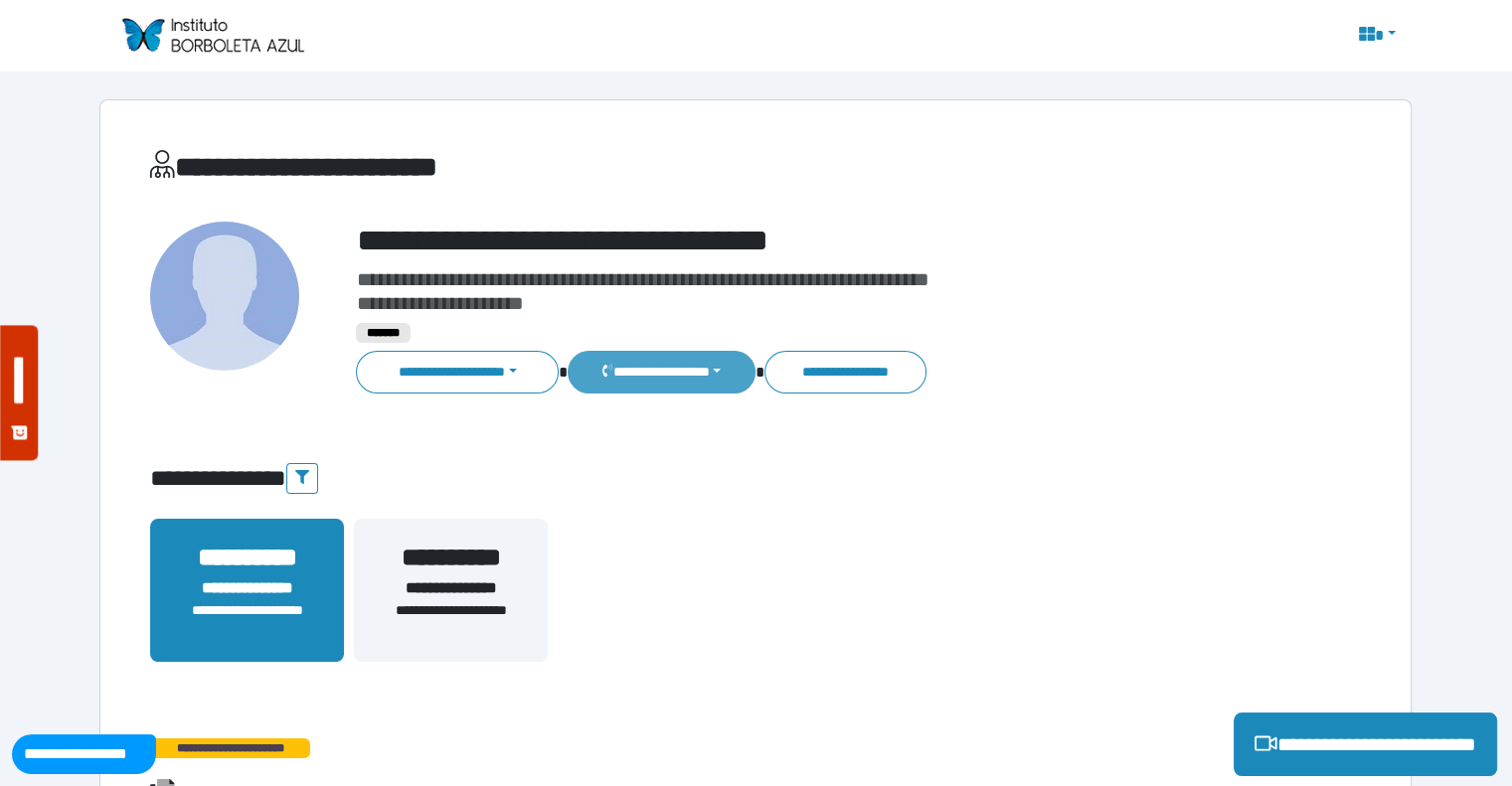 click on "**********" at bounding box center (661, 372) 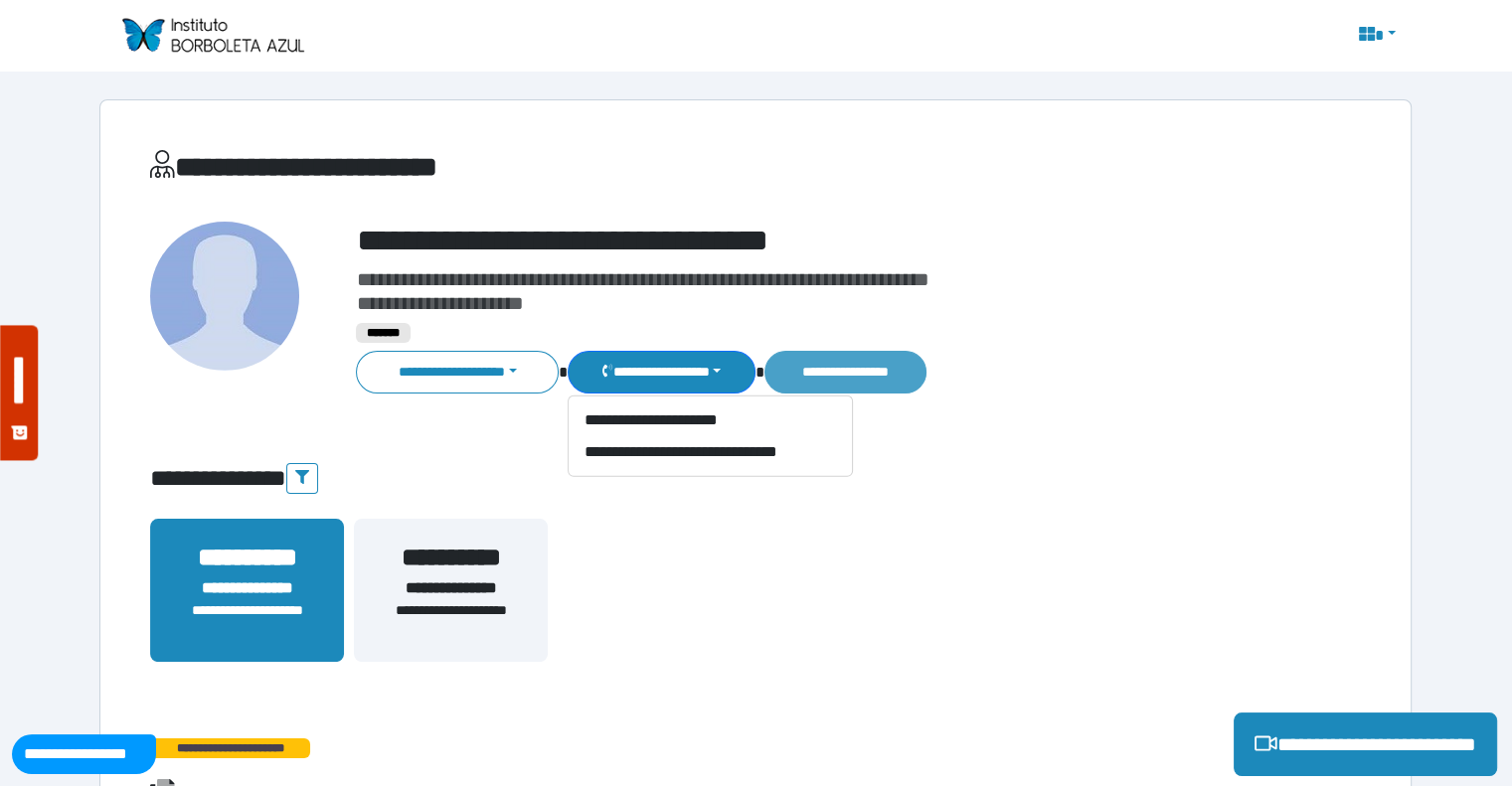click on "**********" at bounding box center [845, 372] 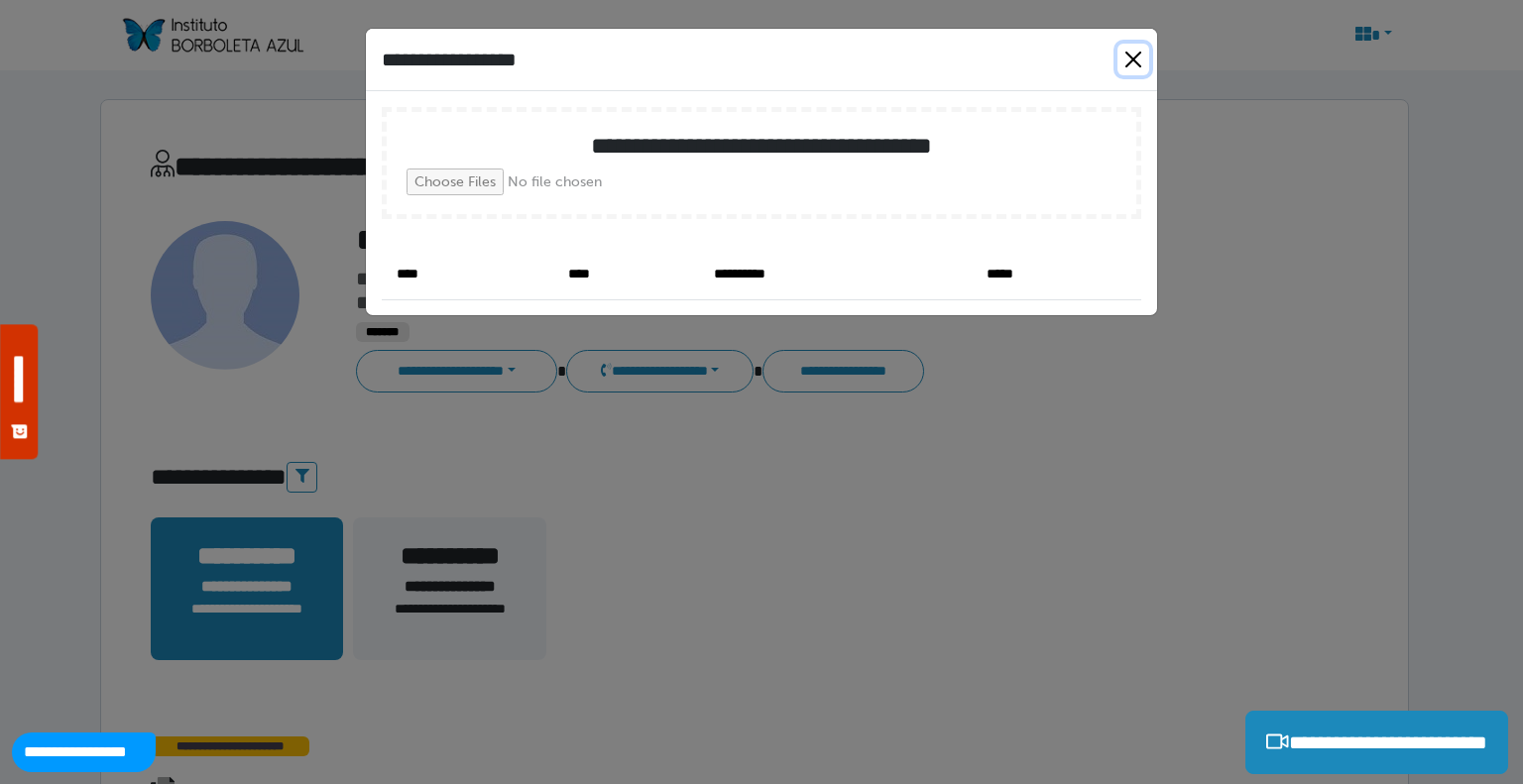 click at bounding box center [1133, 59] 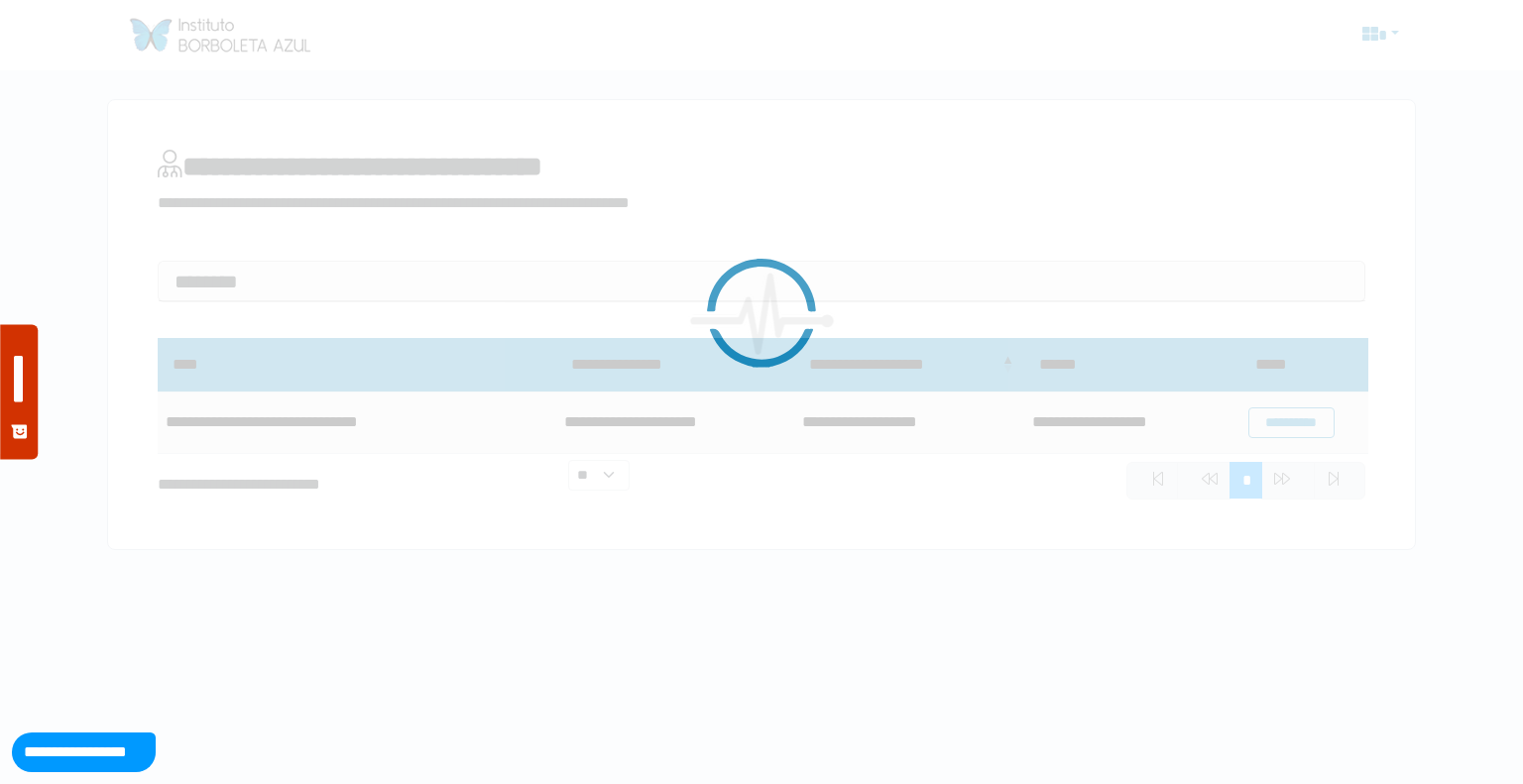 scroll, scrollTop: 0, scrollLeft: 0, axis: both 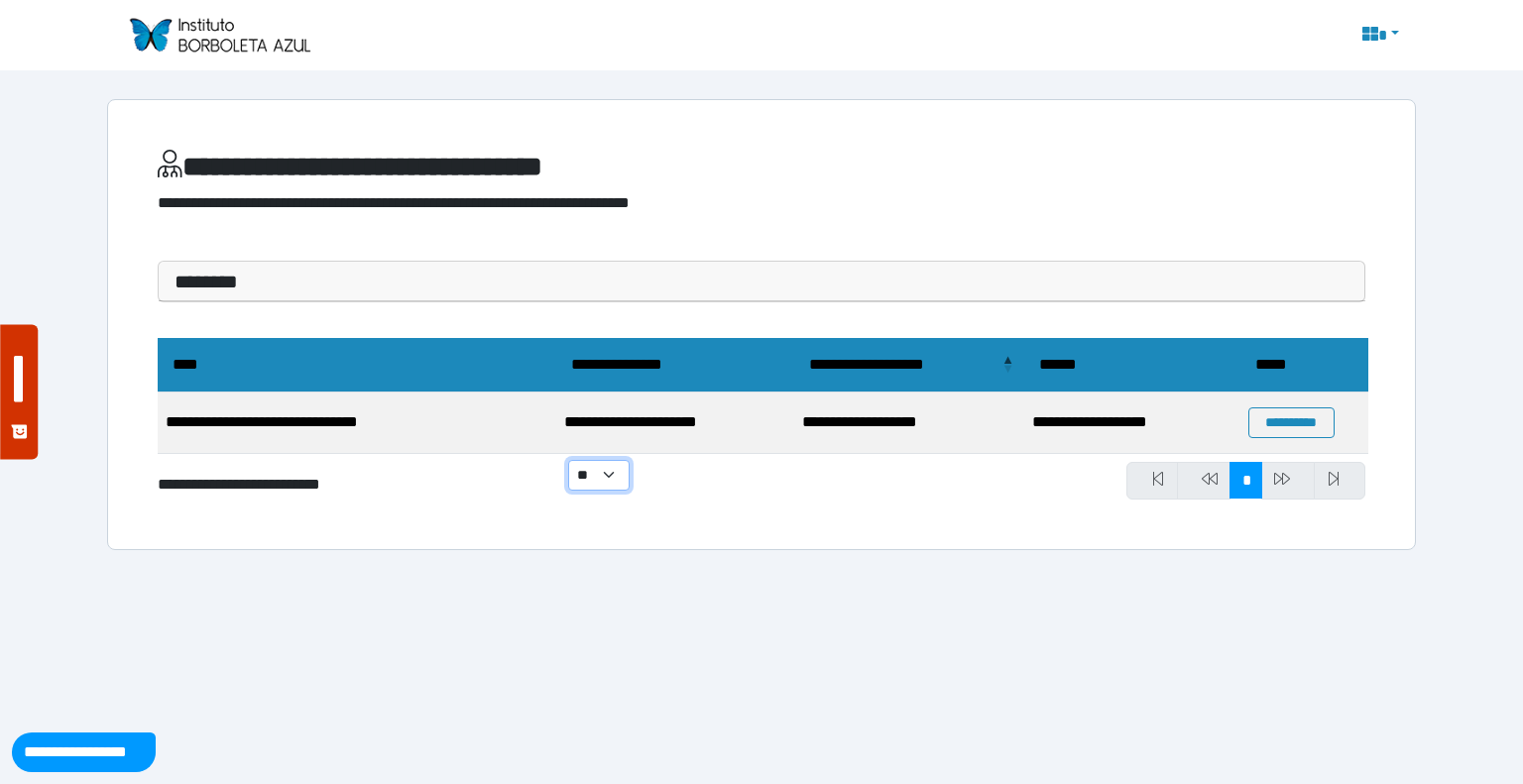 click on "** ** ** ***" at bounding box center (599, 475) 